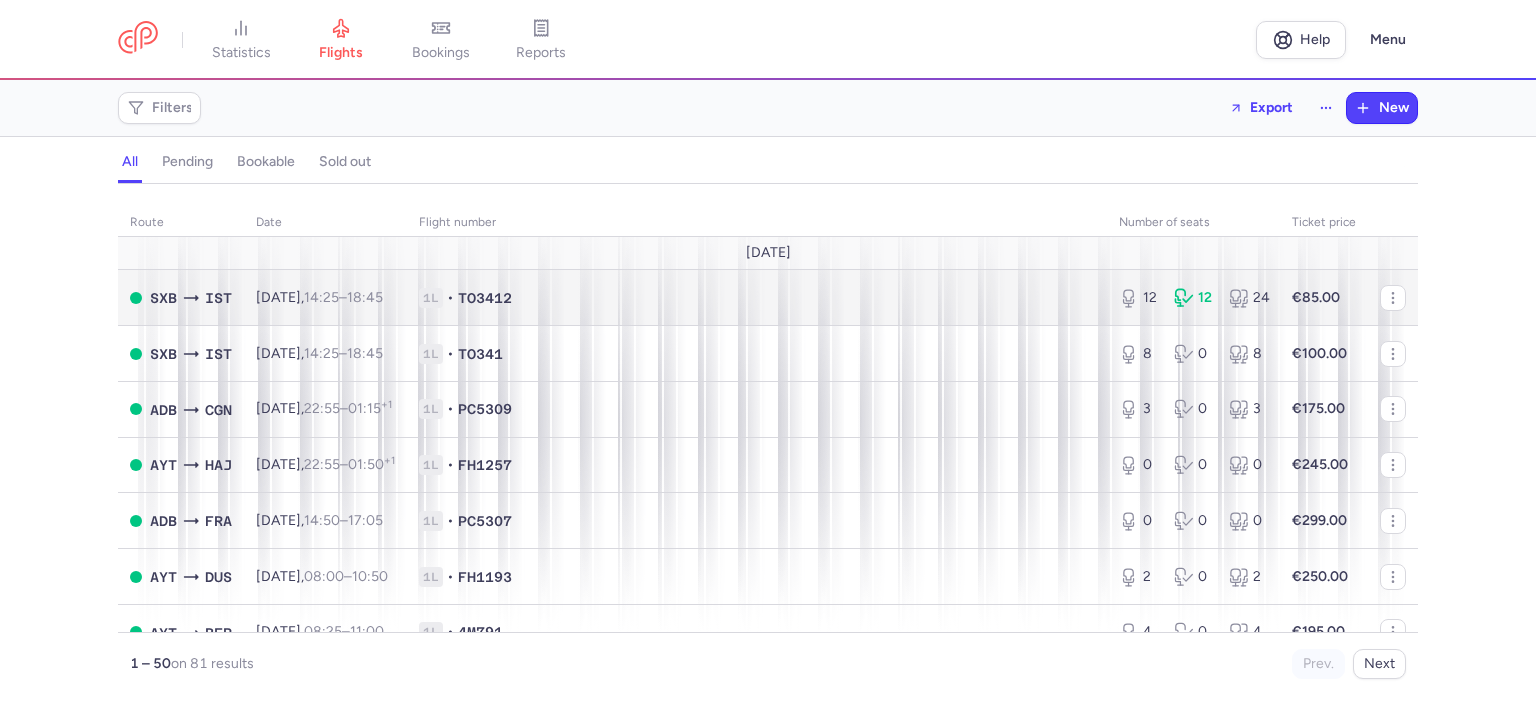 scroll, scrollTop: 0, scrollLeft: 0, axis: both 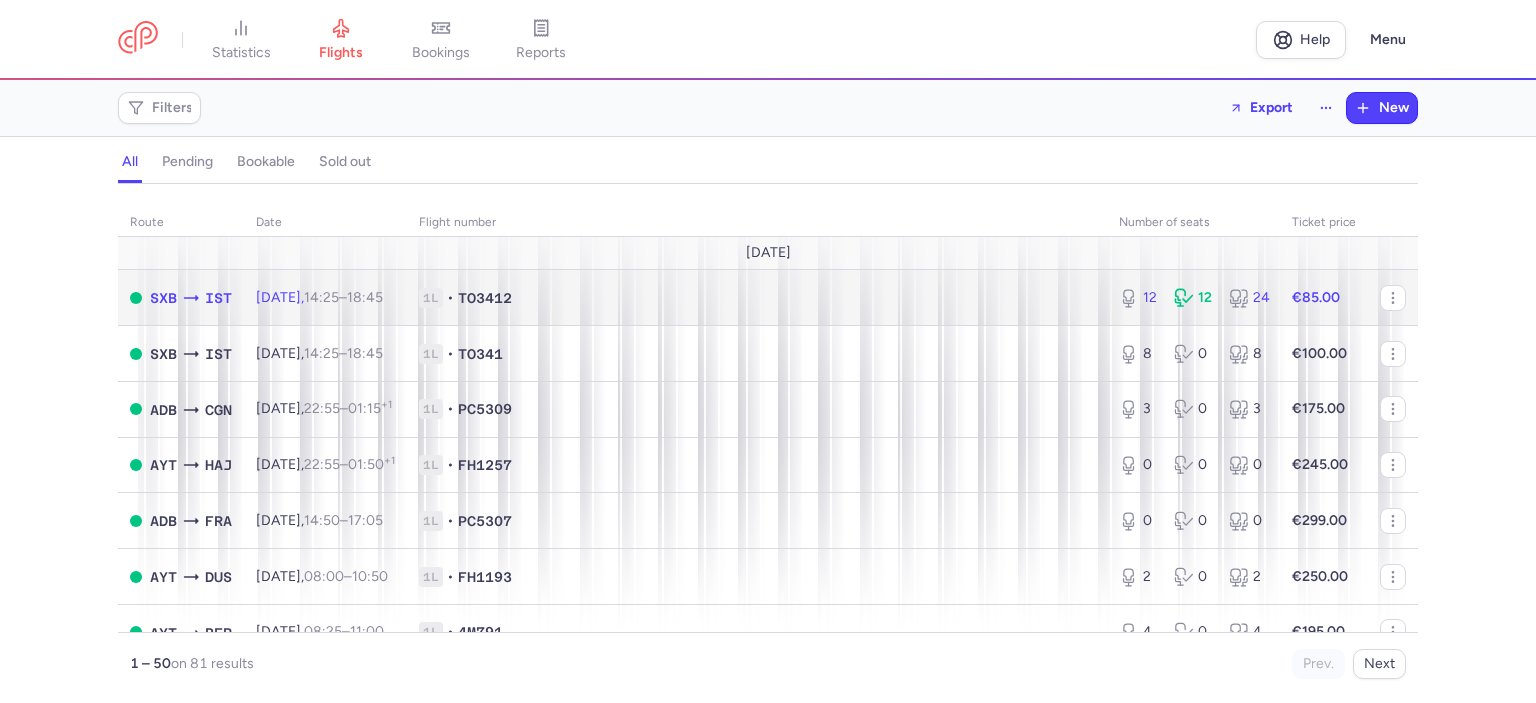 click on "1L • TO3412" 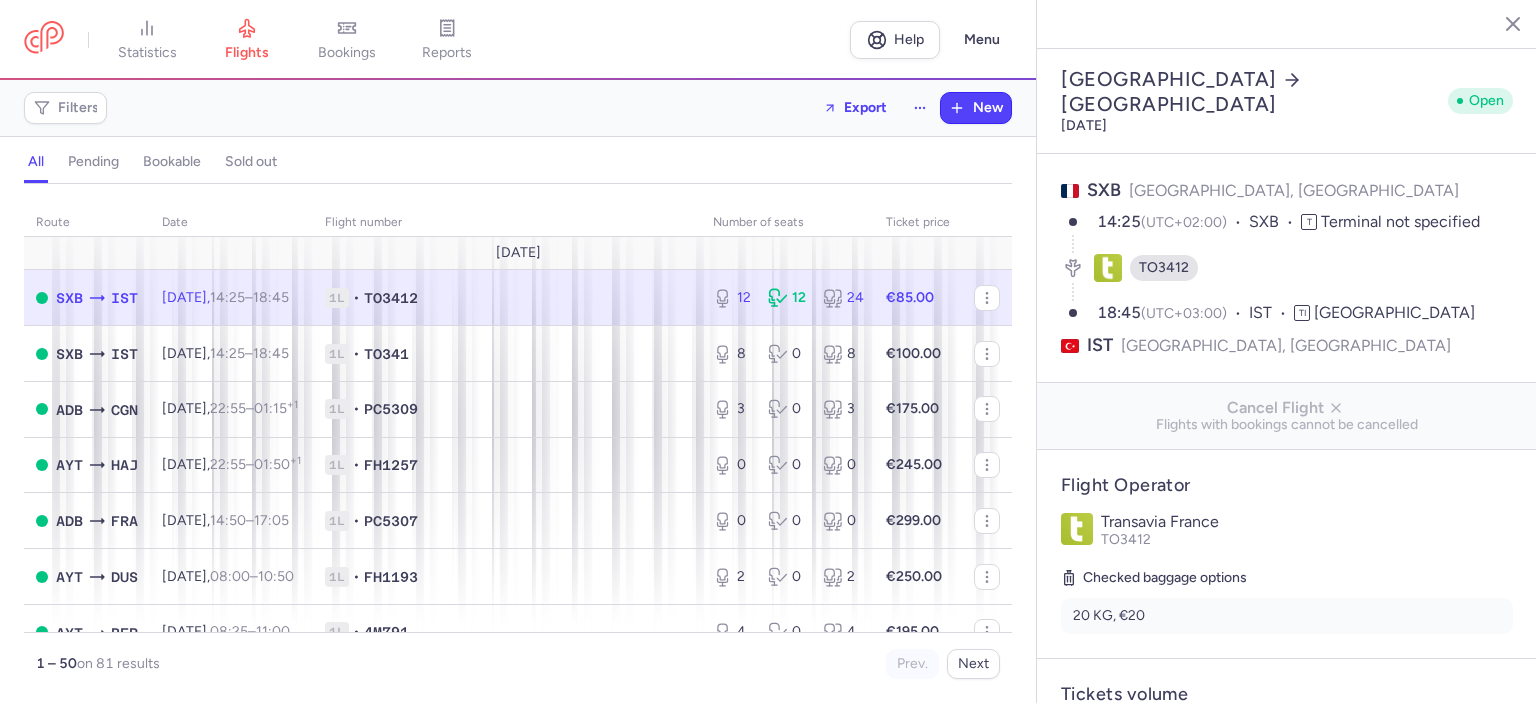 select on "days" 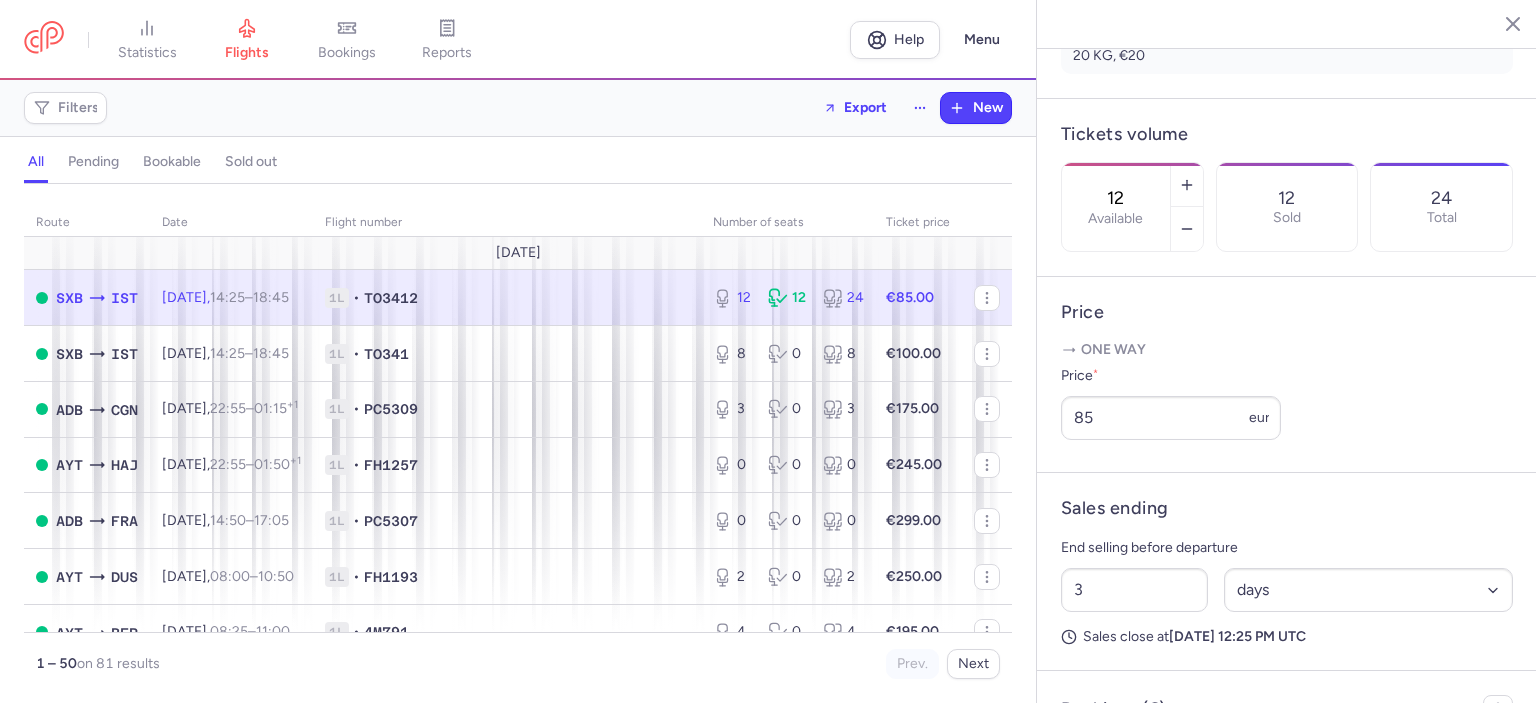 scroll, scrollTop: 600, scrollLeft: 0, axis: vertical 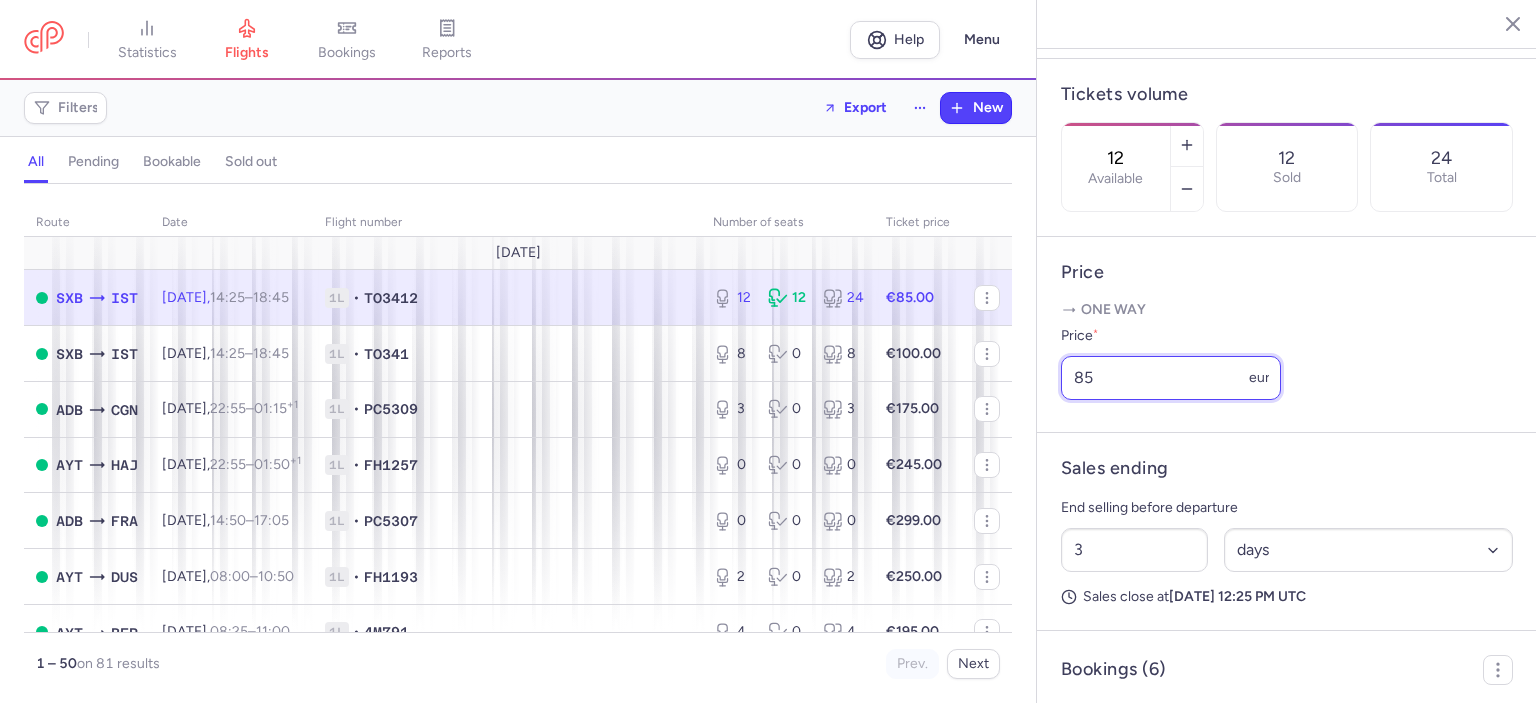 click on "85" at bounding box center (1171, 378) 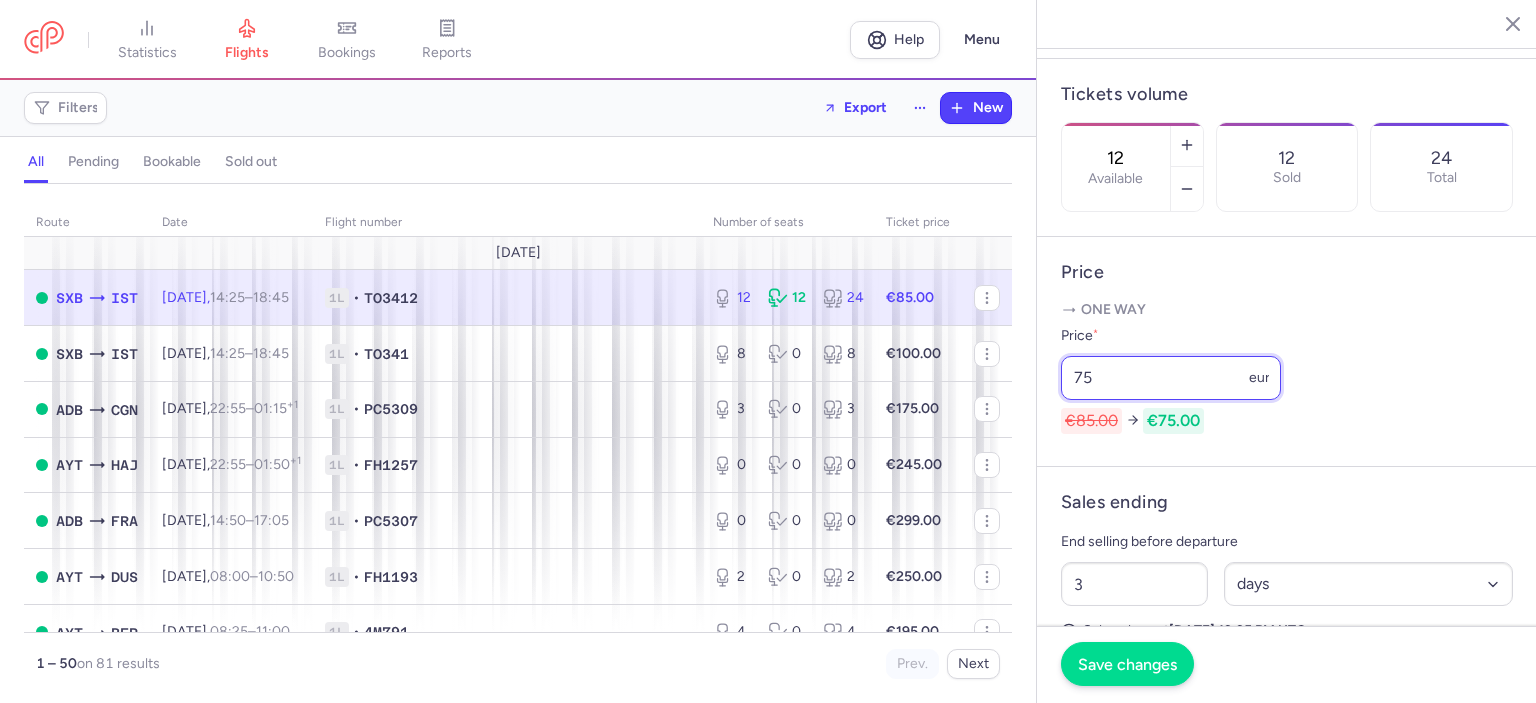 type on "75" 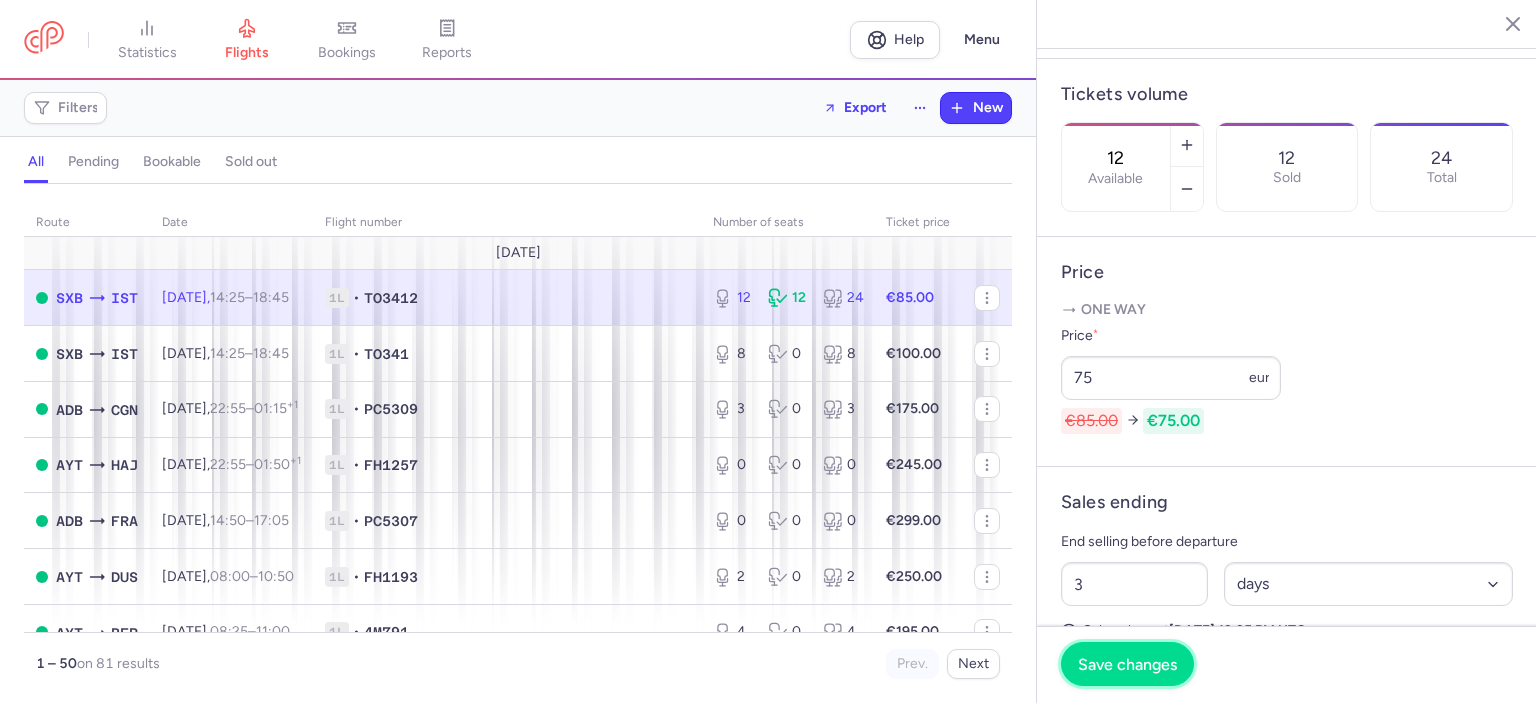 click on "Save changes" at bounding box center [1127, 664] 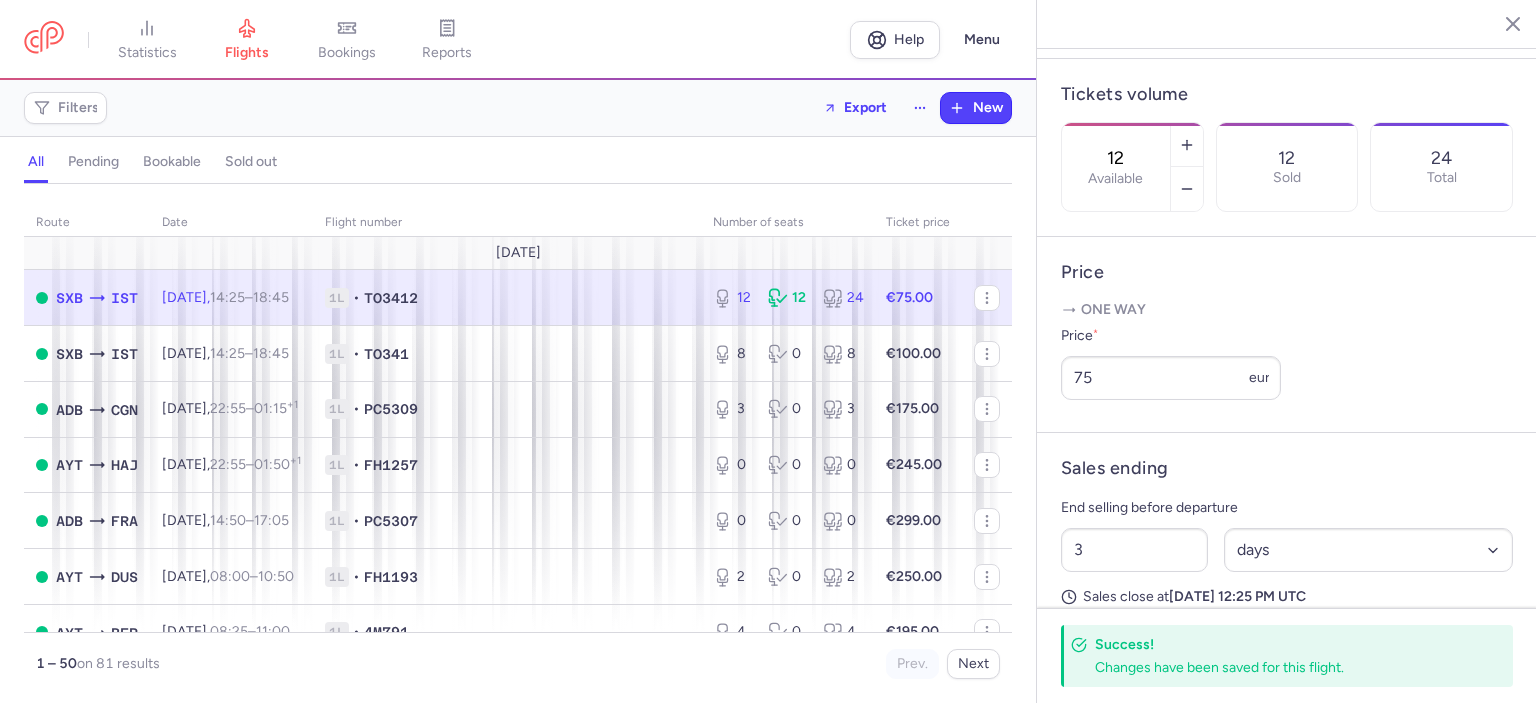 click 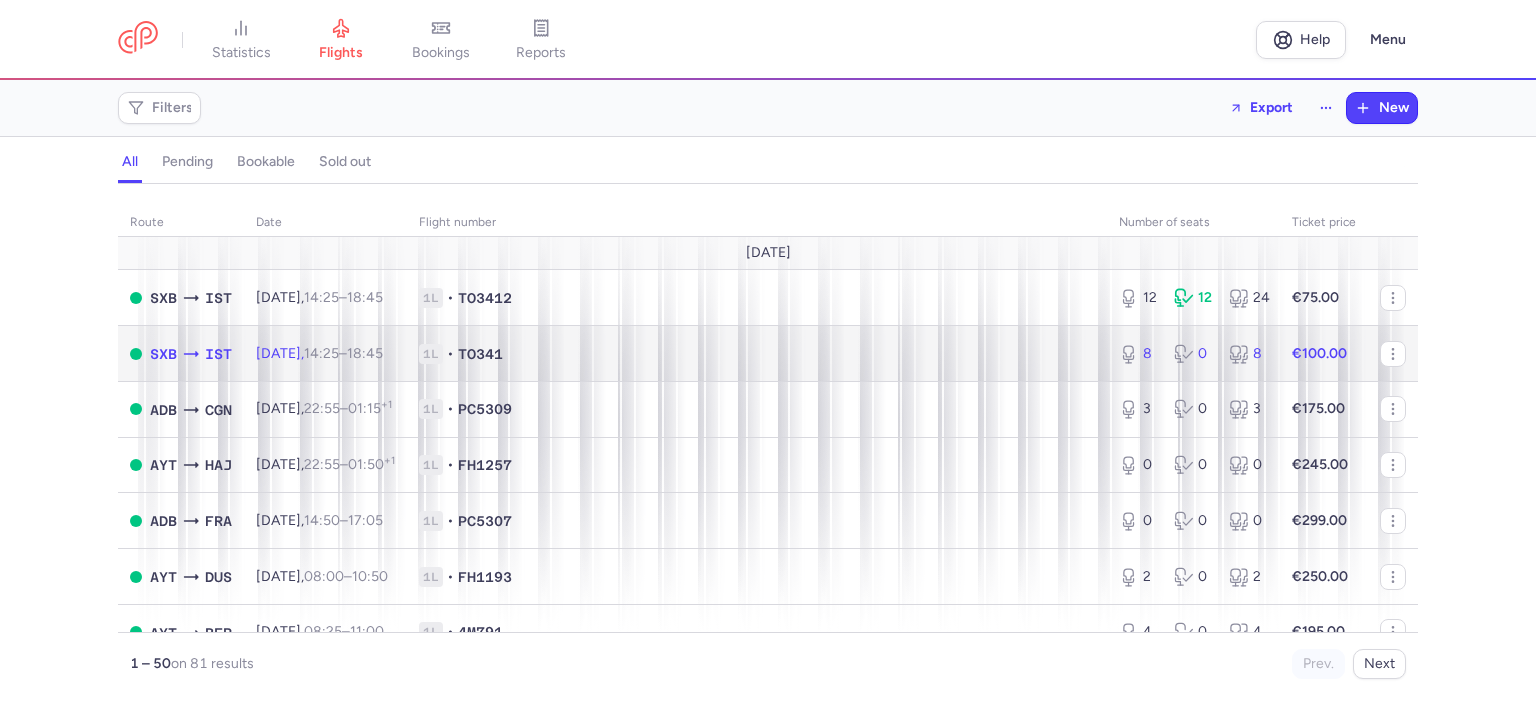 click on "1L • TO341" at bounding box center (757, 354) 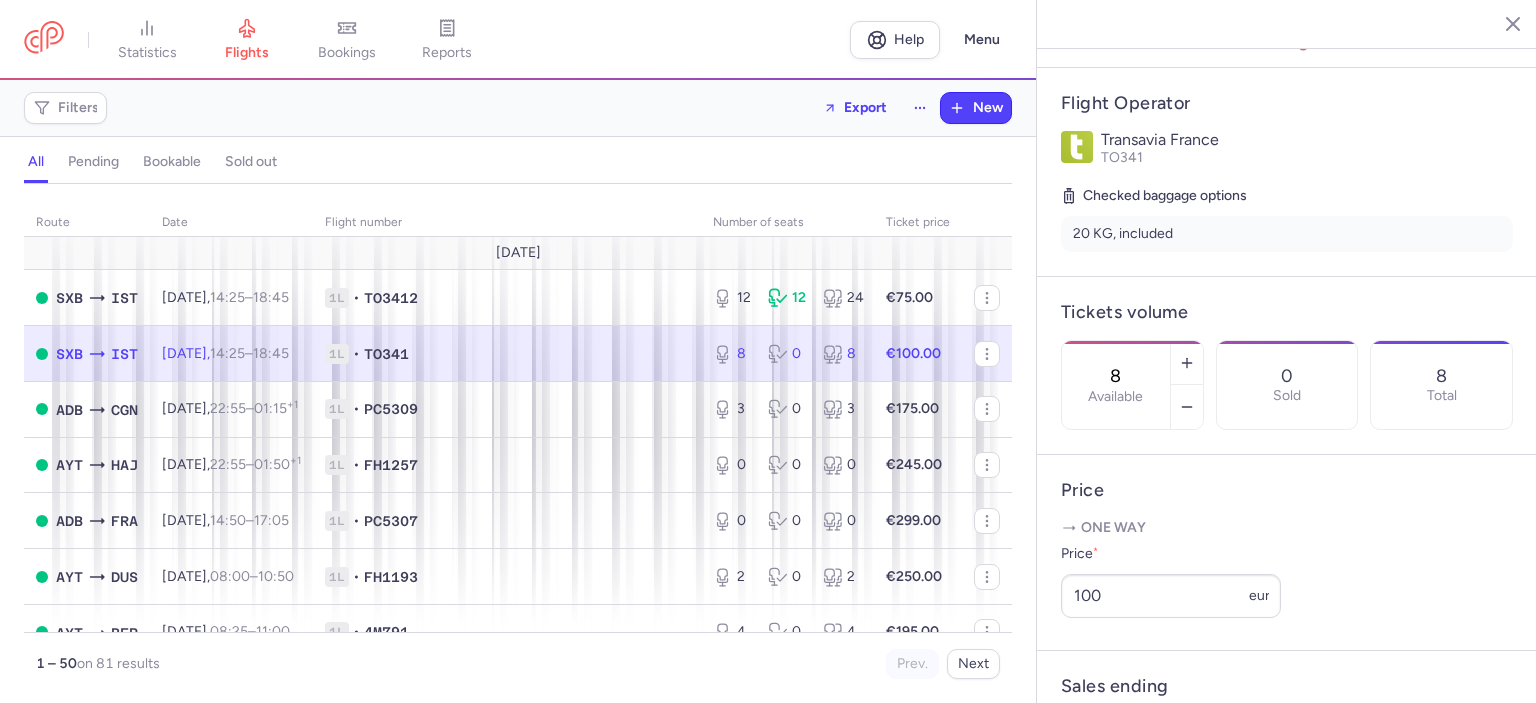 scroll, scrollTop: 380, scrollLeft: 0, axis: vertical 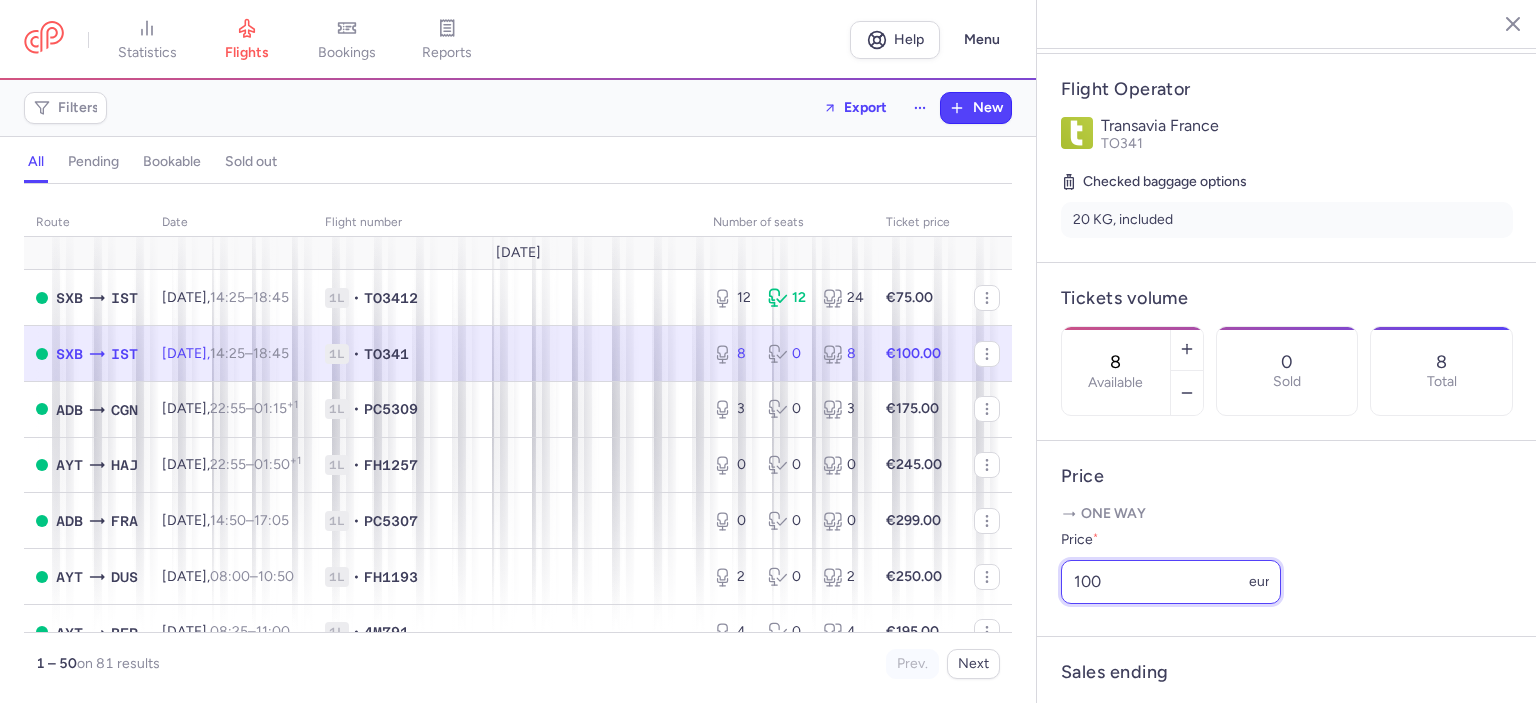 click on "100" at bounding box center [1171, 582] 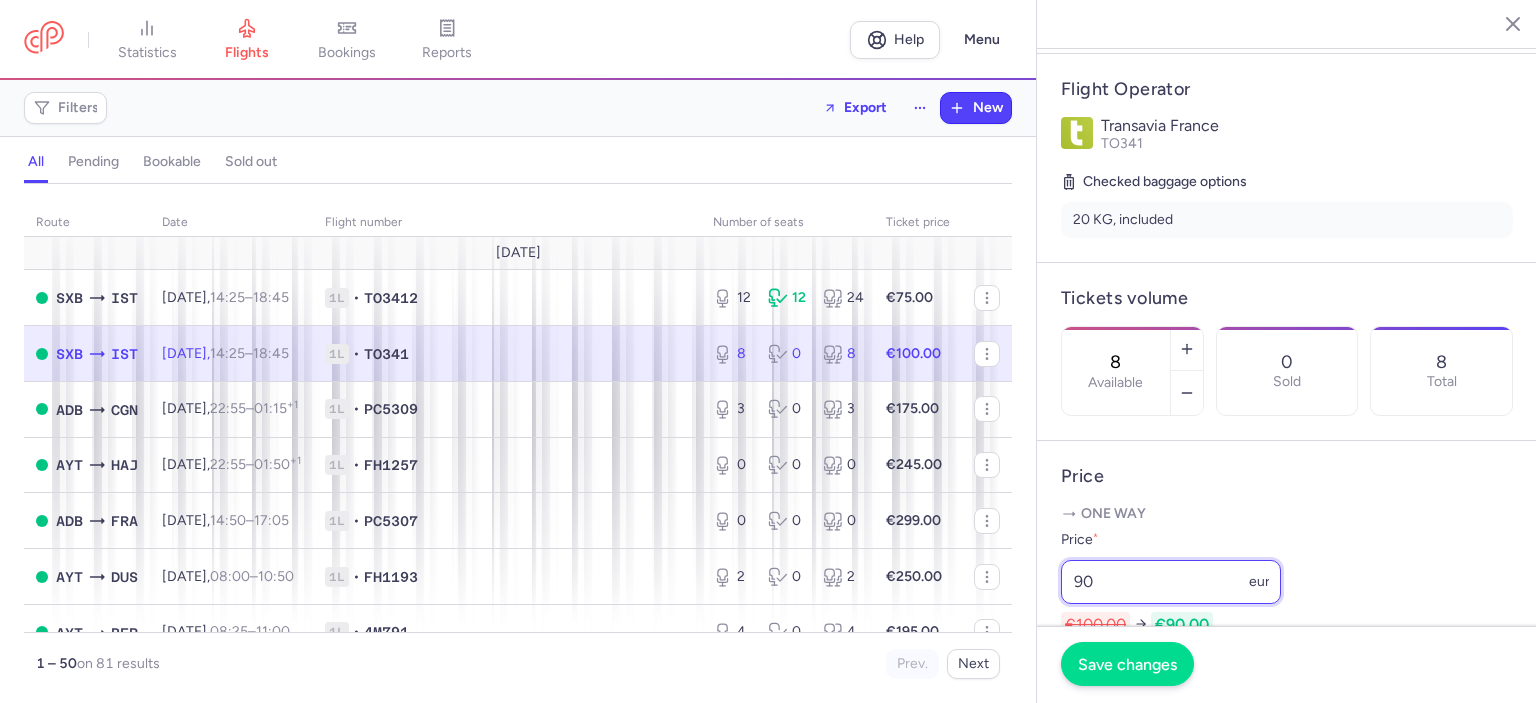 type on "90" 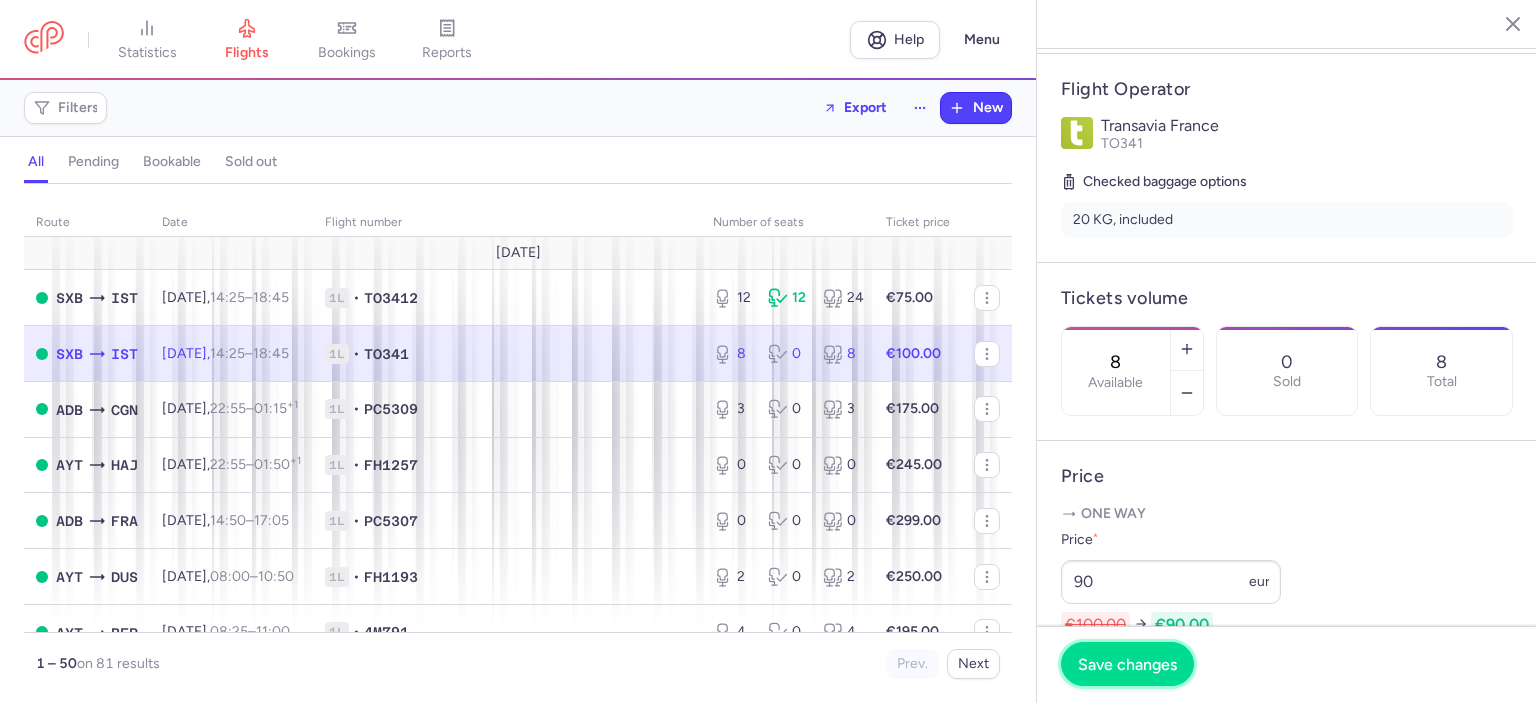 click on "Save changes" at bounding box center (1127, 664) 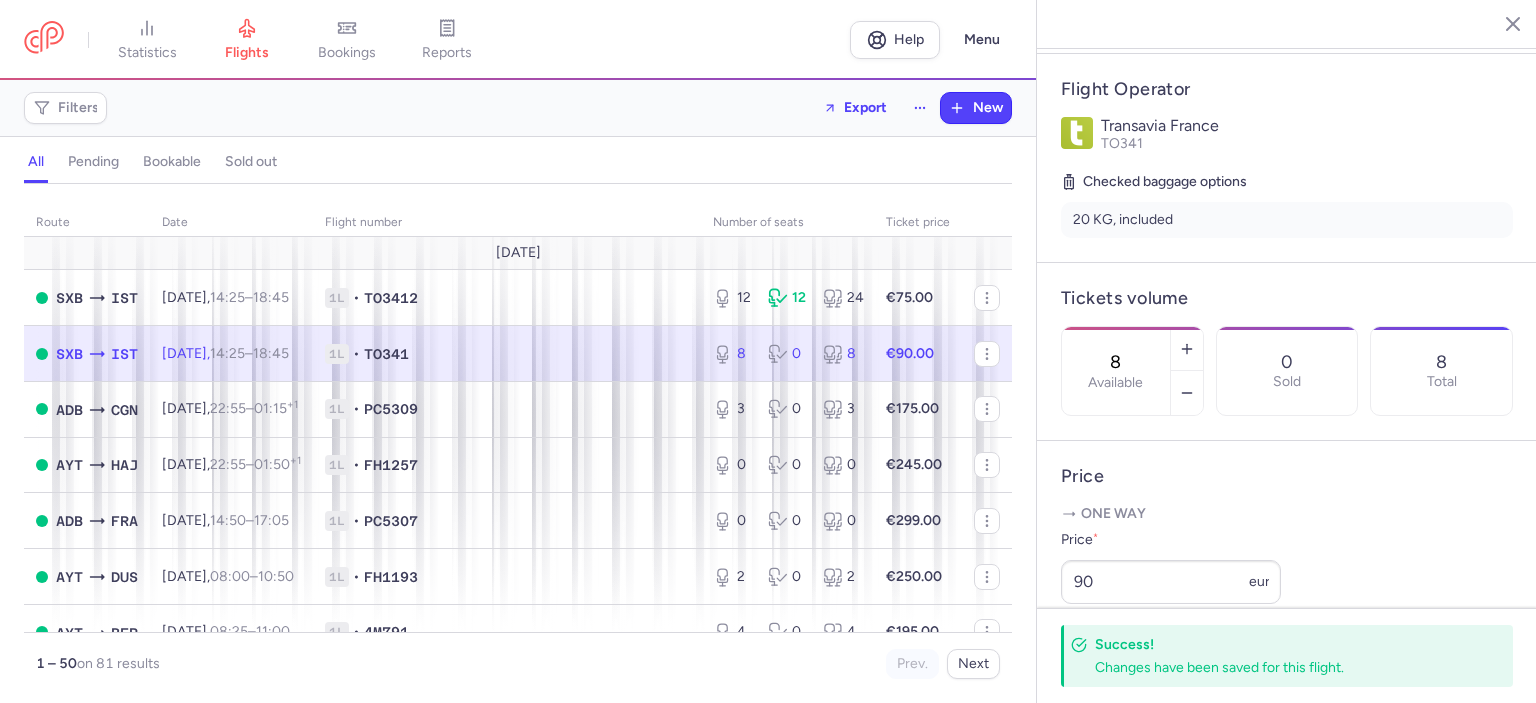 click 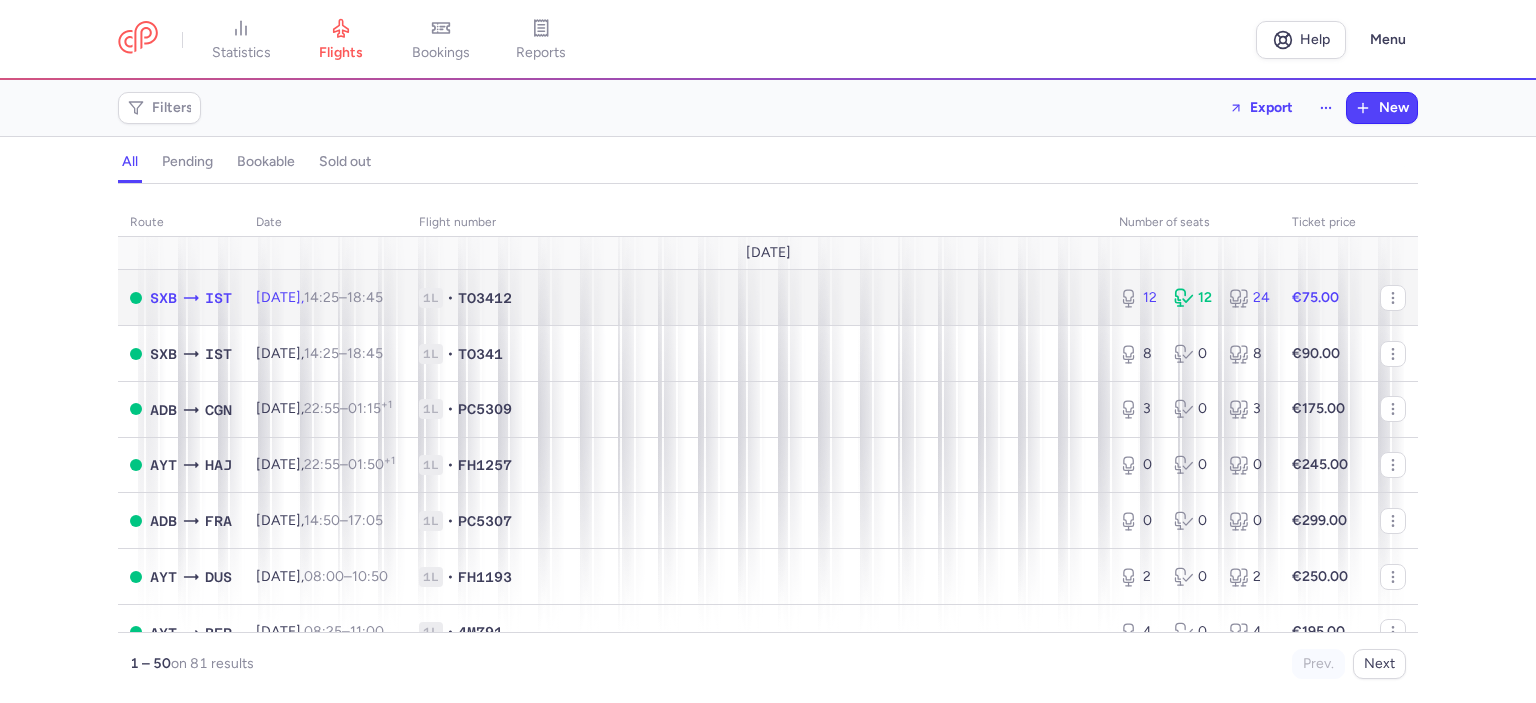 click on "1L • TO3412" at bounding box center [757, 298] 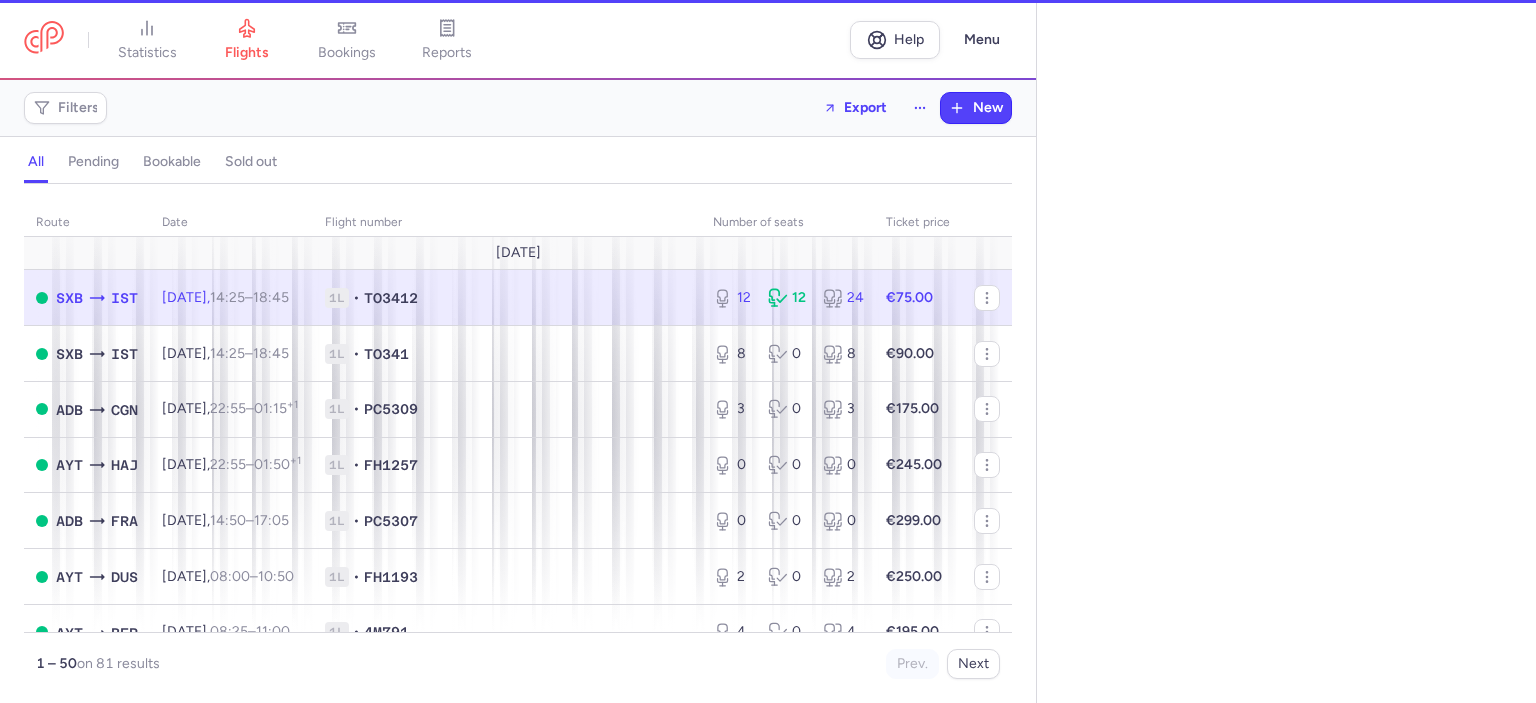 select on "days" 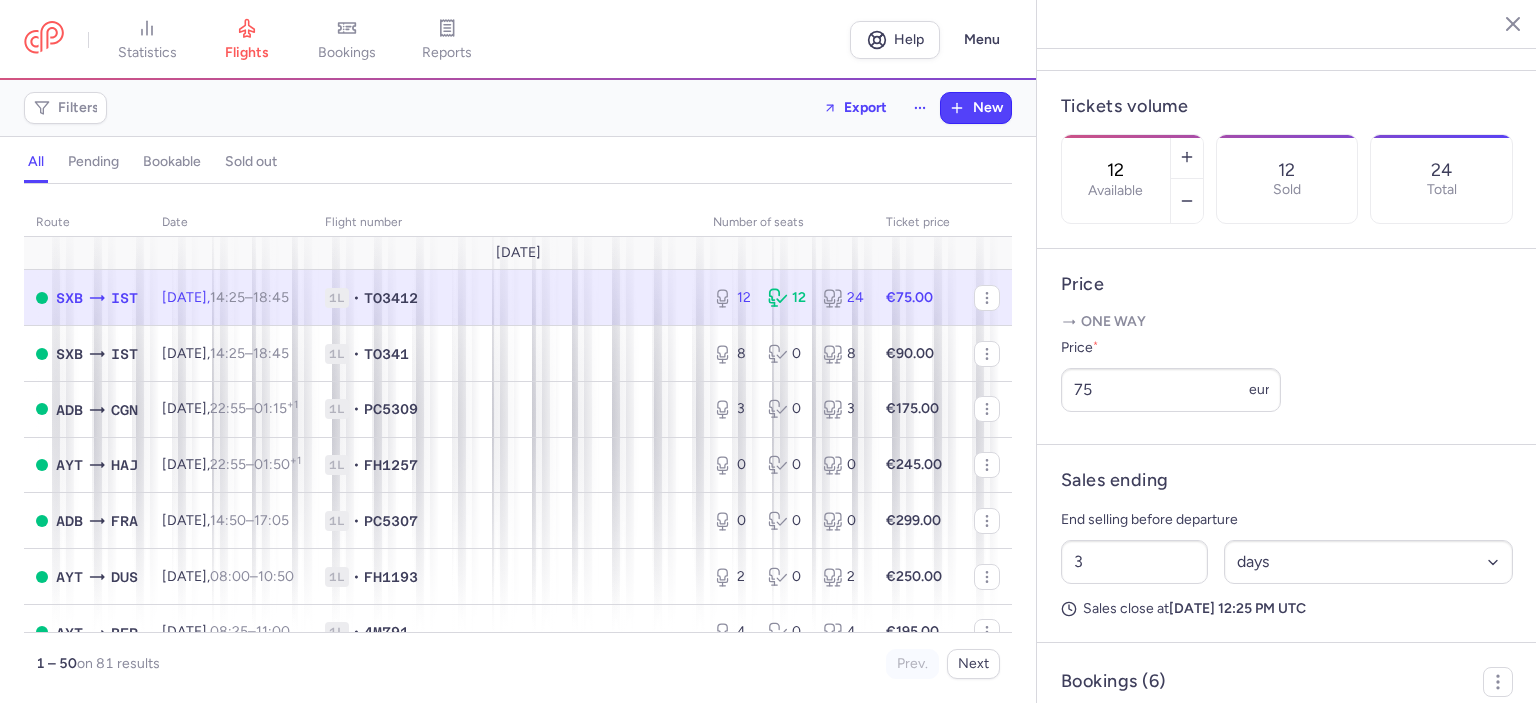 scroll, scrollTop: 591, scrollLeft: 0, axis: vertical 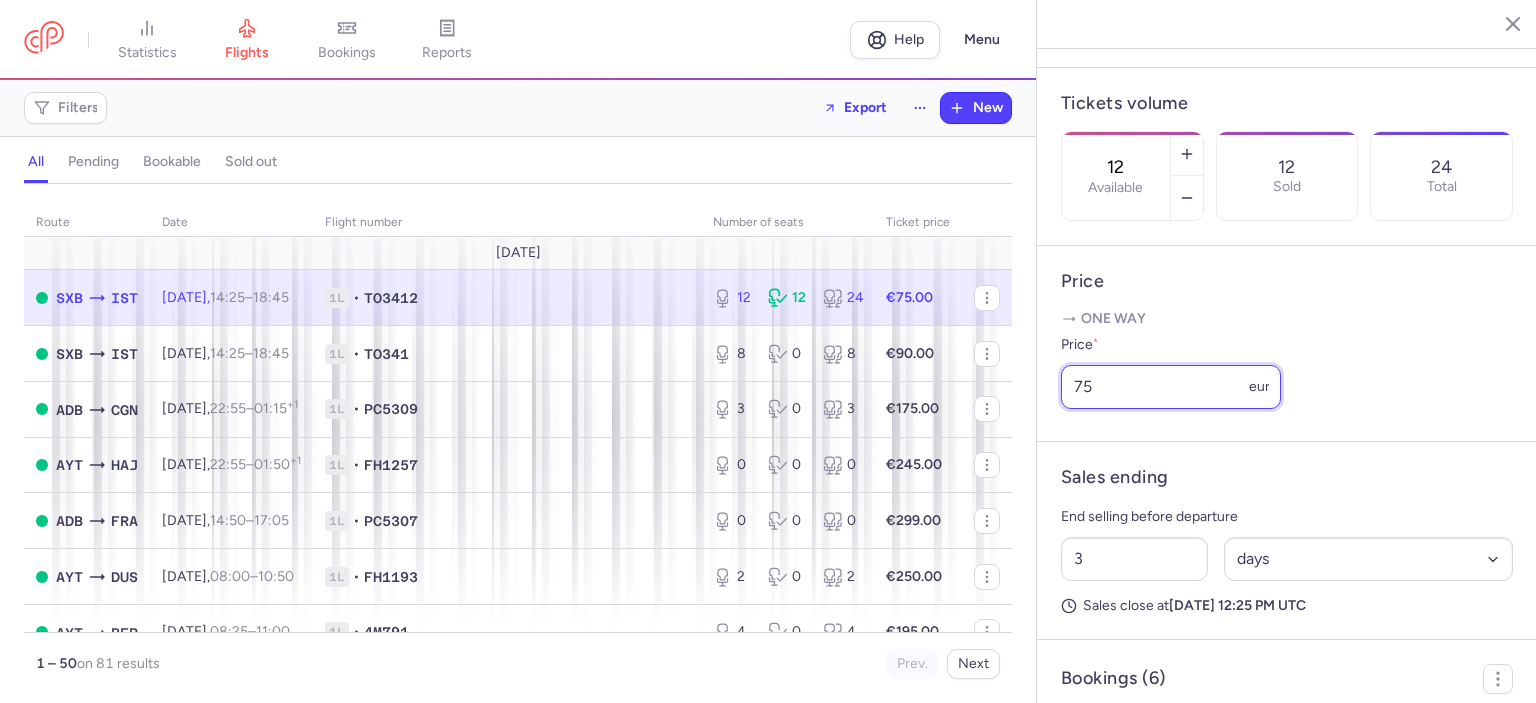 drag, startPoint x: 1095, startPoint y: 419, endPoint x: 1061, endPoint y: 423, distance: 34.234486 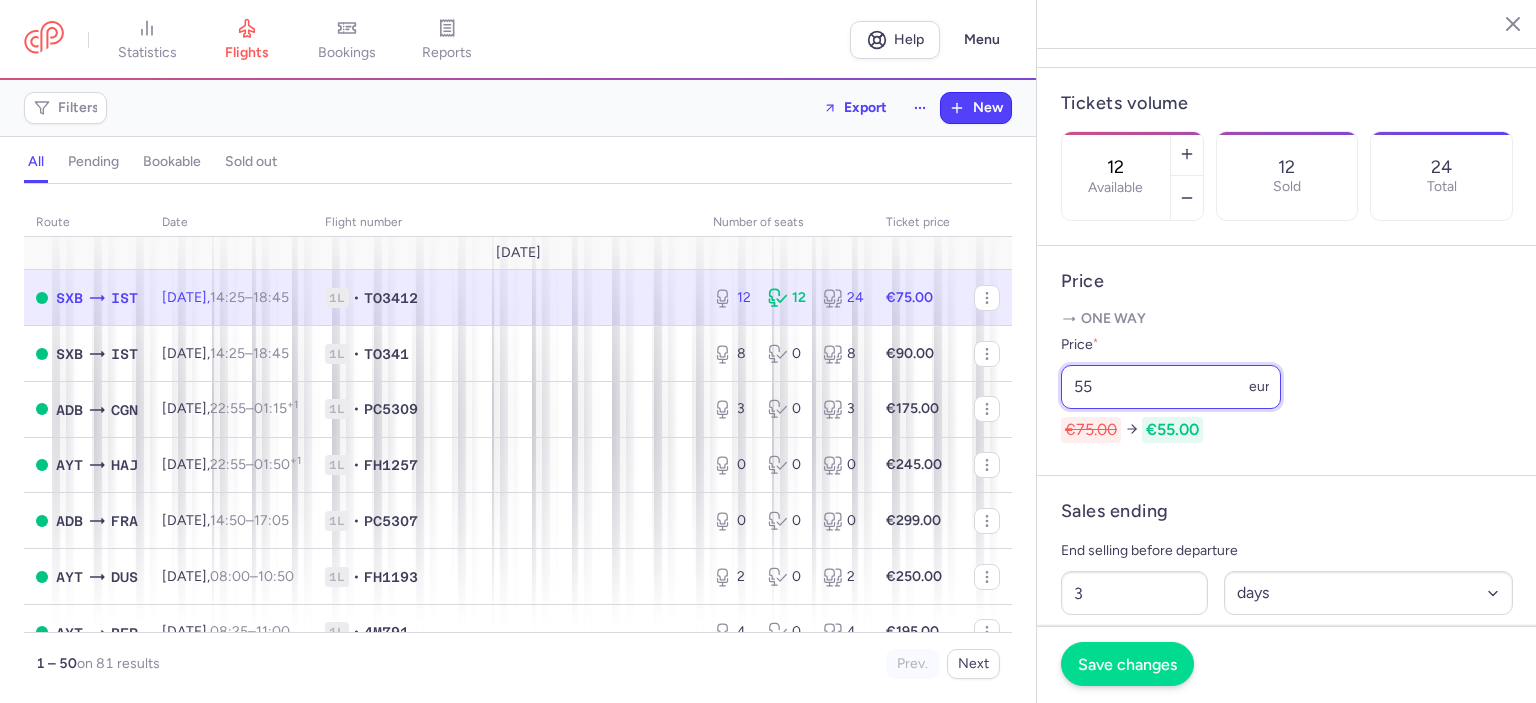 type on "55" 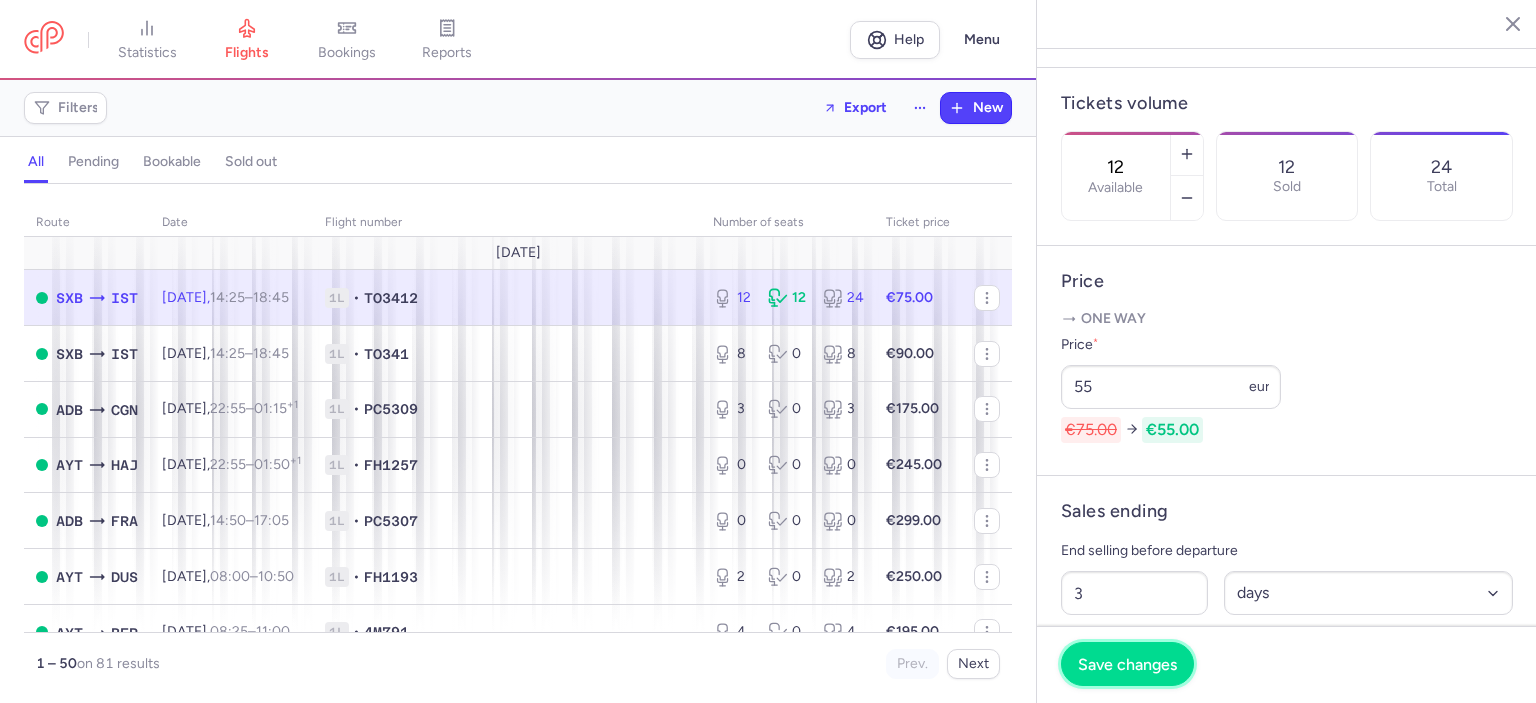 click on "Save changes" at bounding box center (1127, 664) 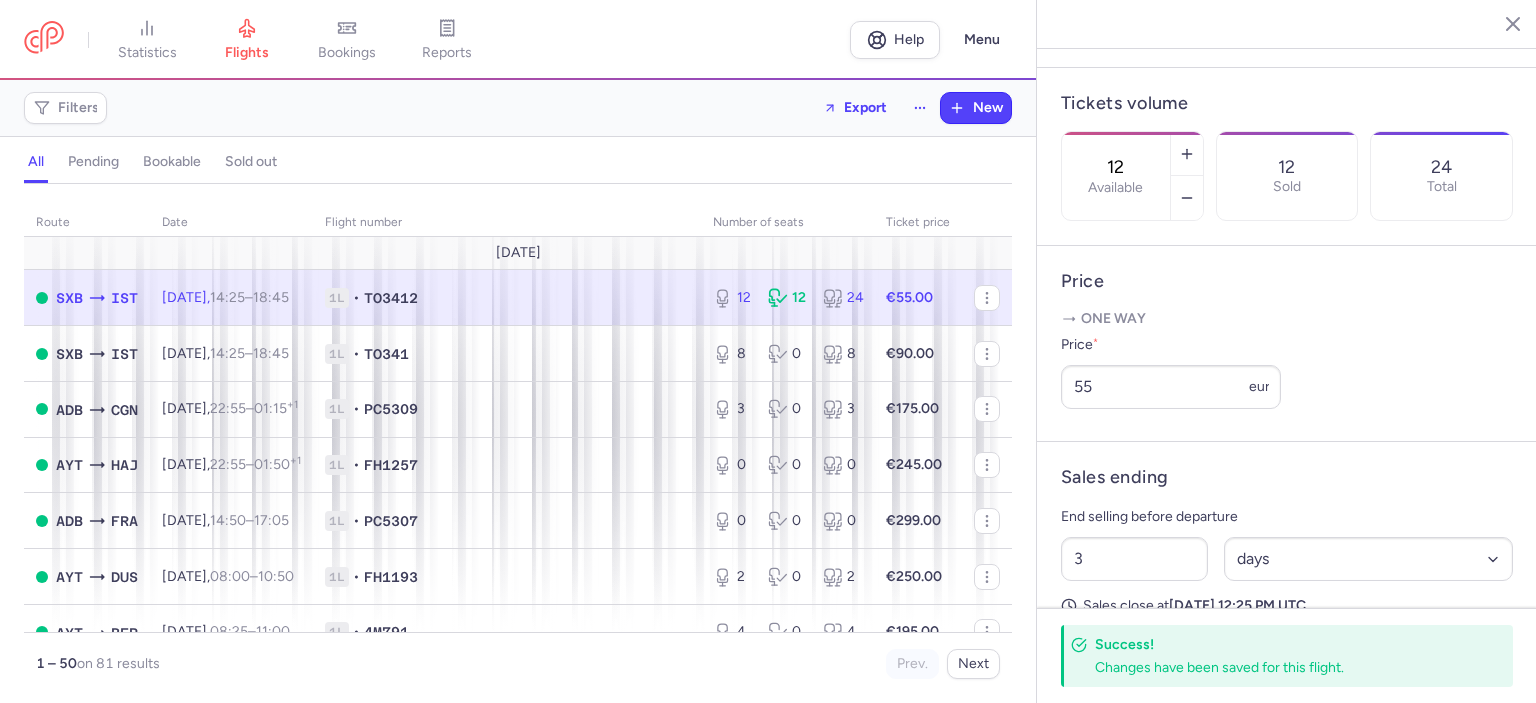 click 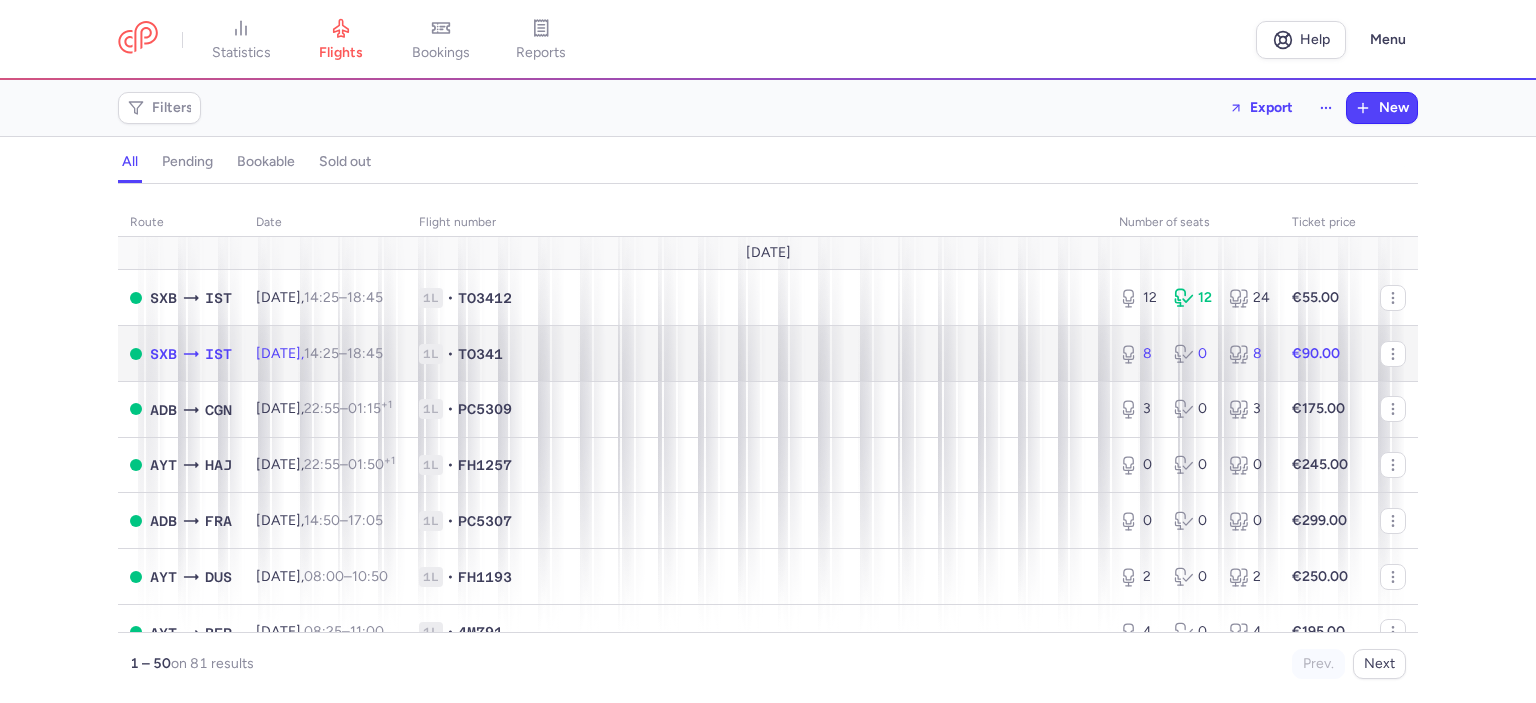 click on "1L • TO341" at bounding box center [757, 354] 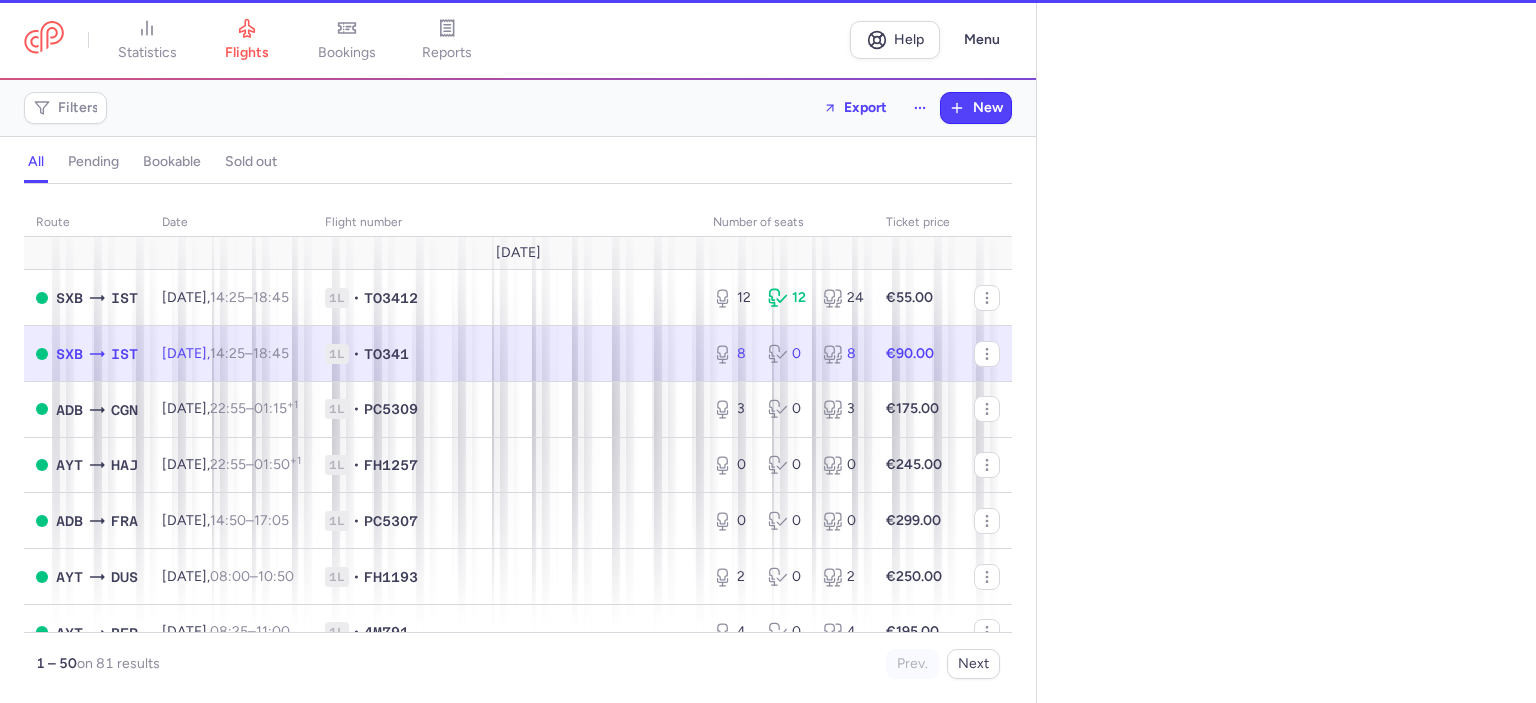 select on "days" 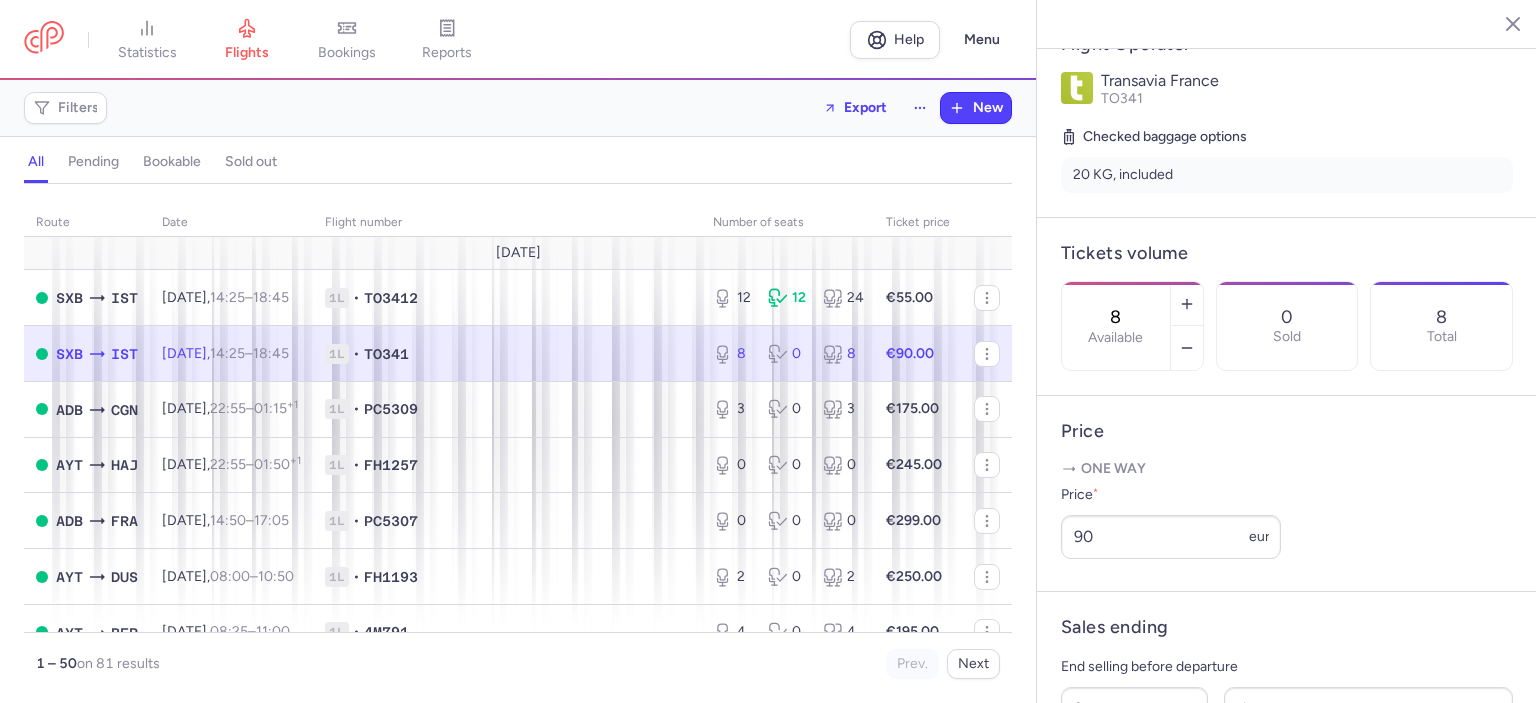 scroll, scrollTop: 428, scrollLeft: 0, axis: vertical 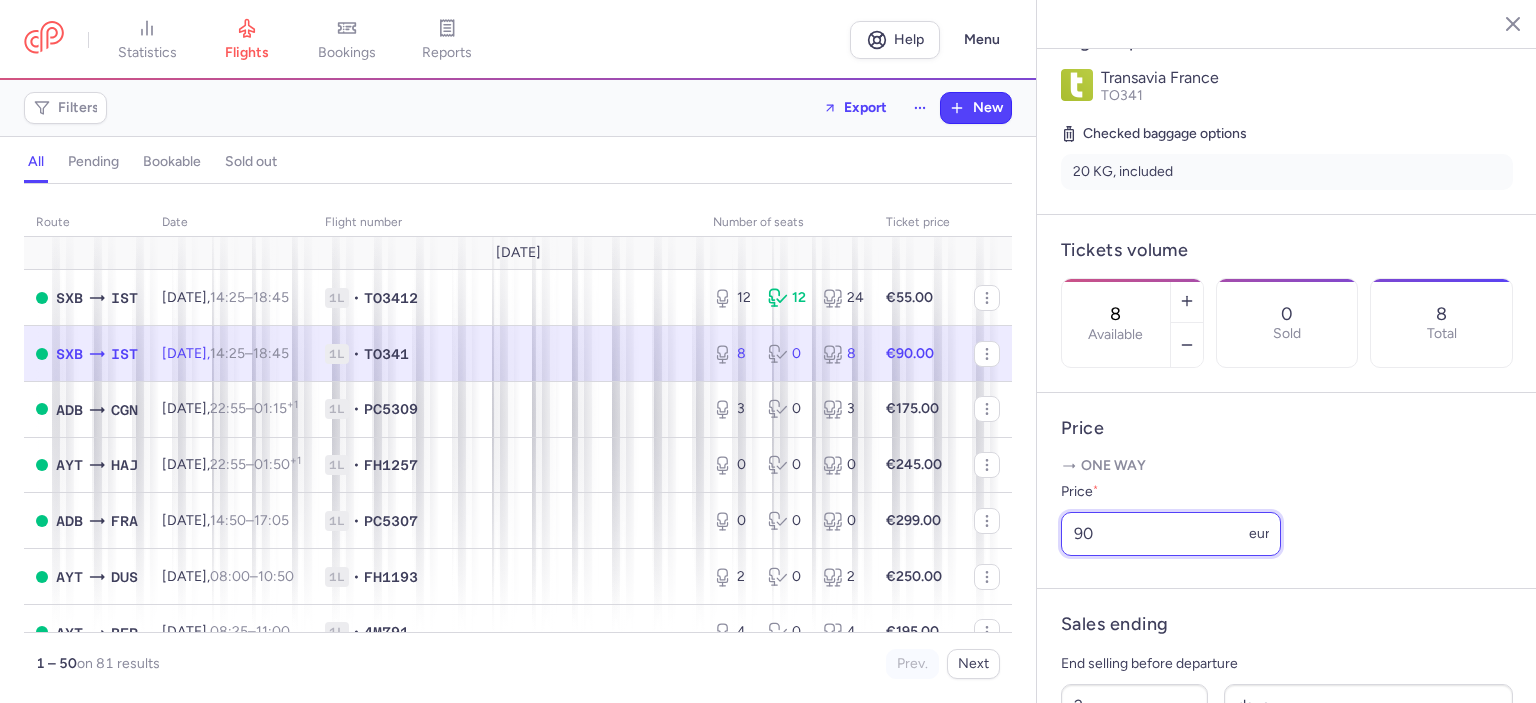 click on "90" at bounding box center (1171, 534) 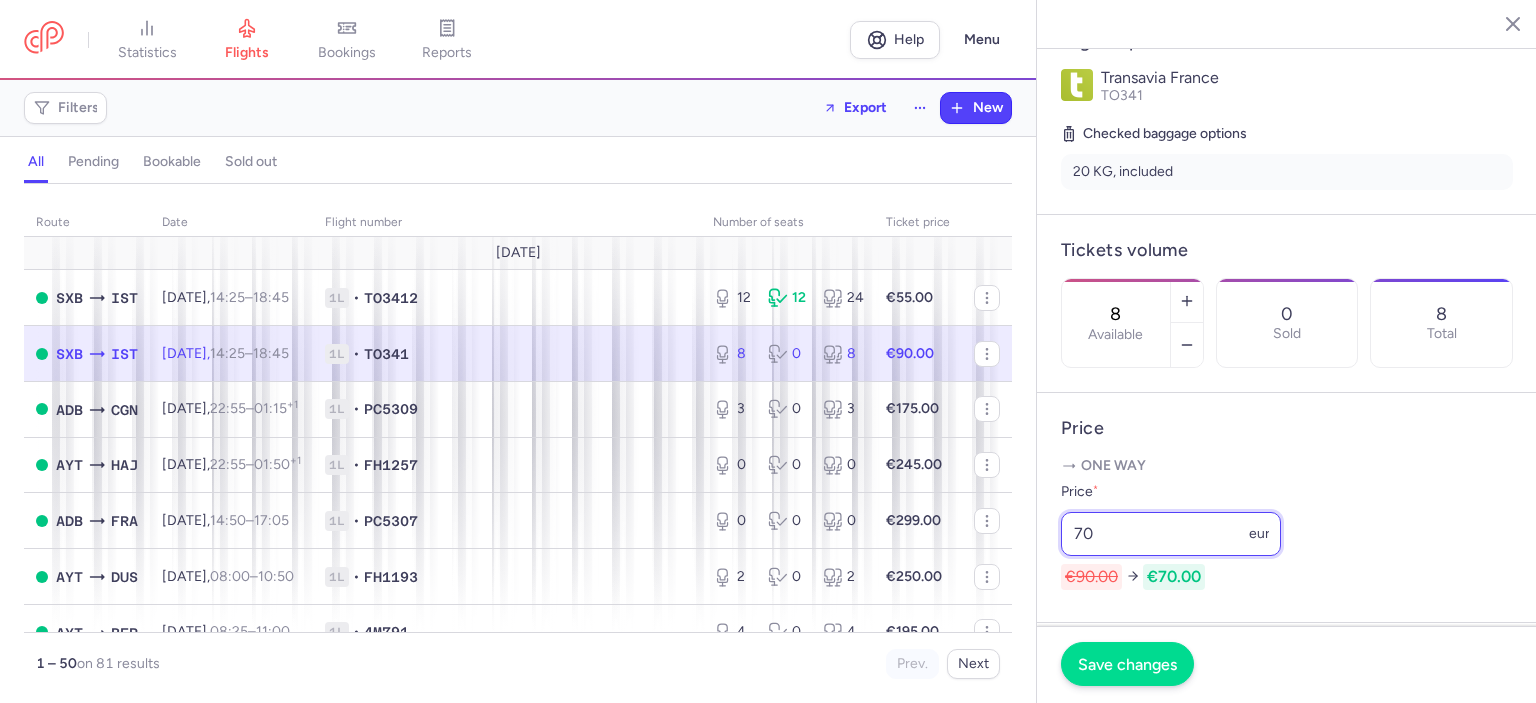 type on "70" 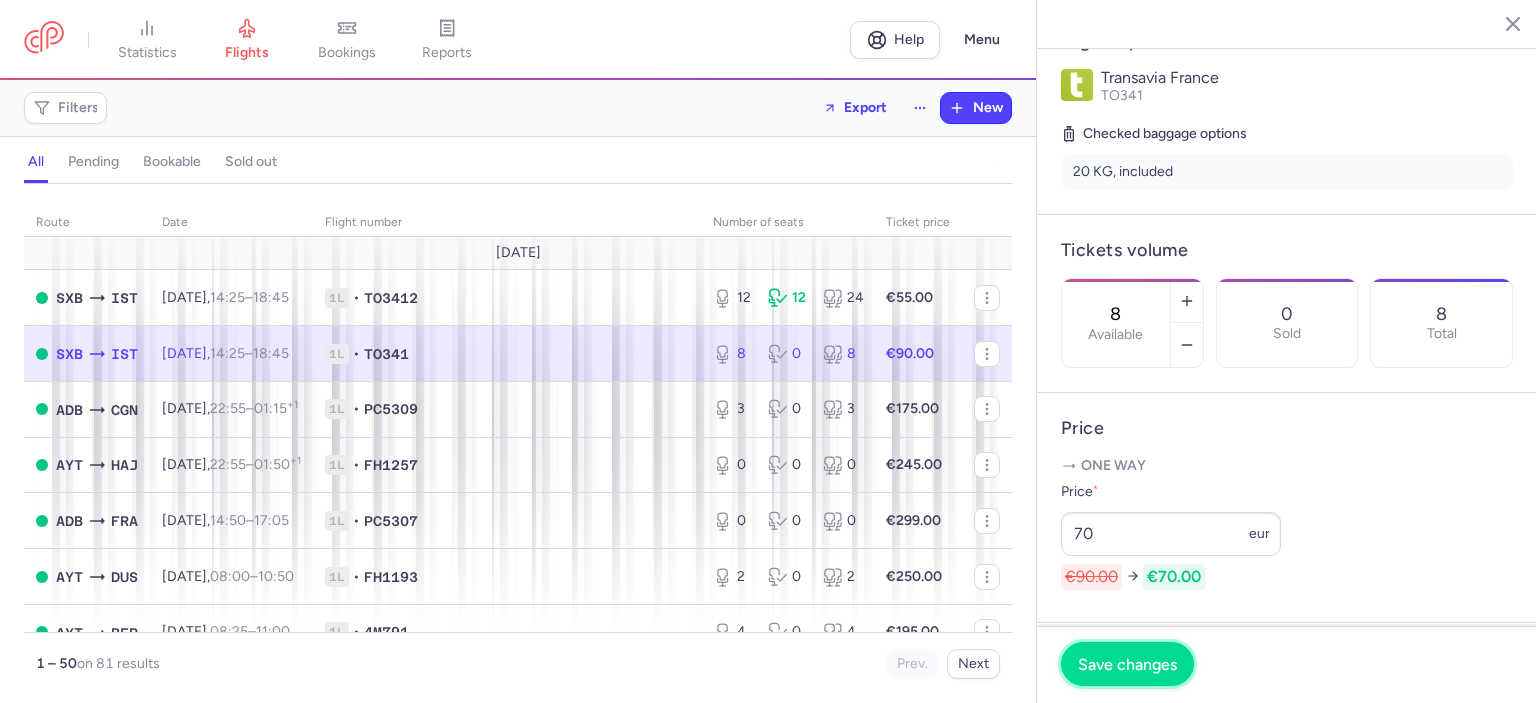 click on "Save changes" at bounding box center (1127, 664) 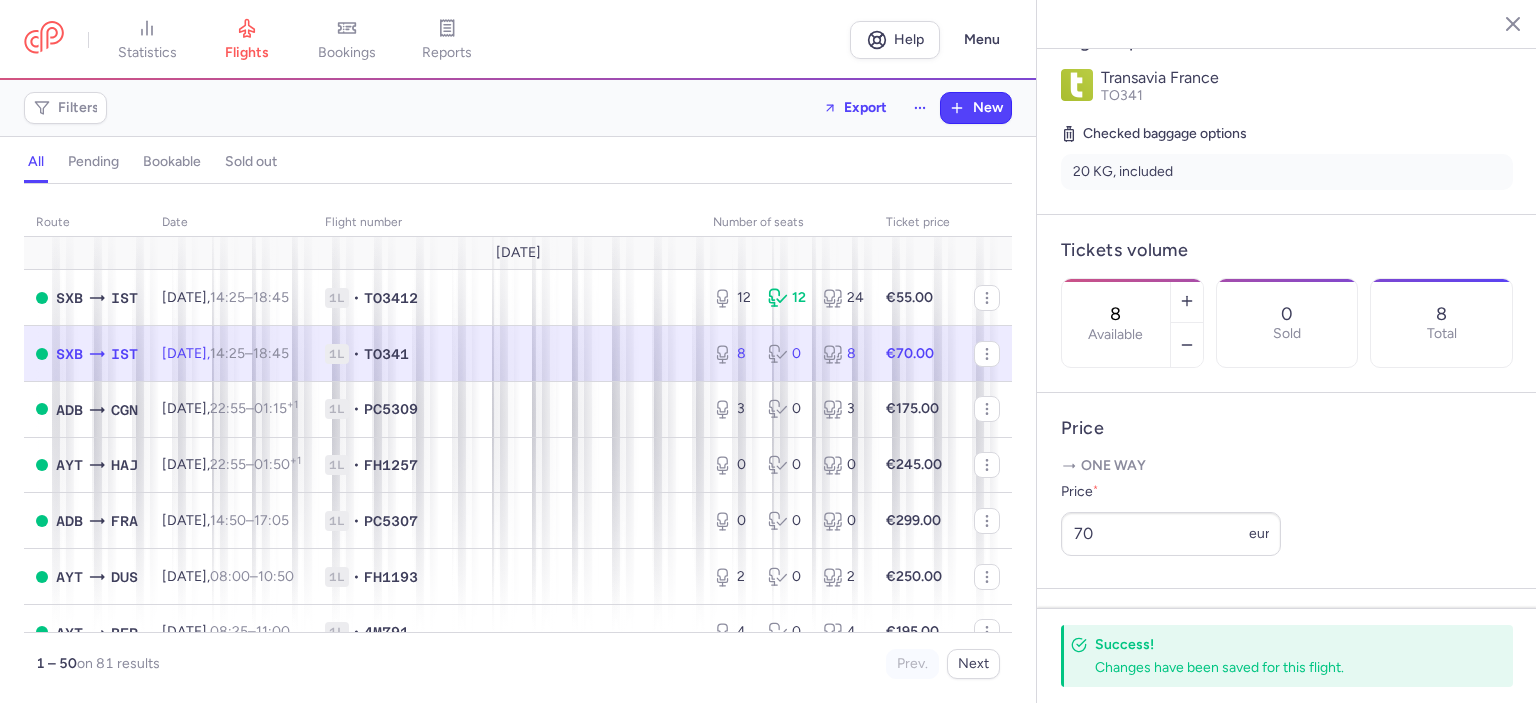 click 